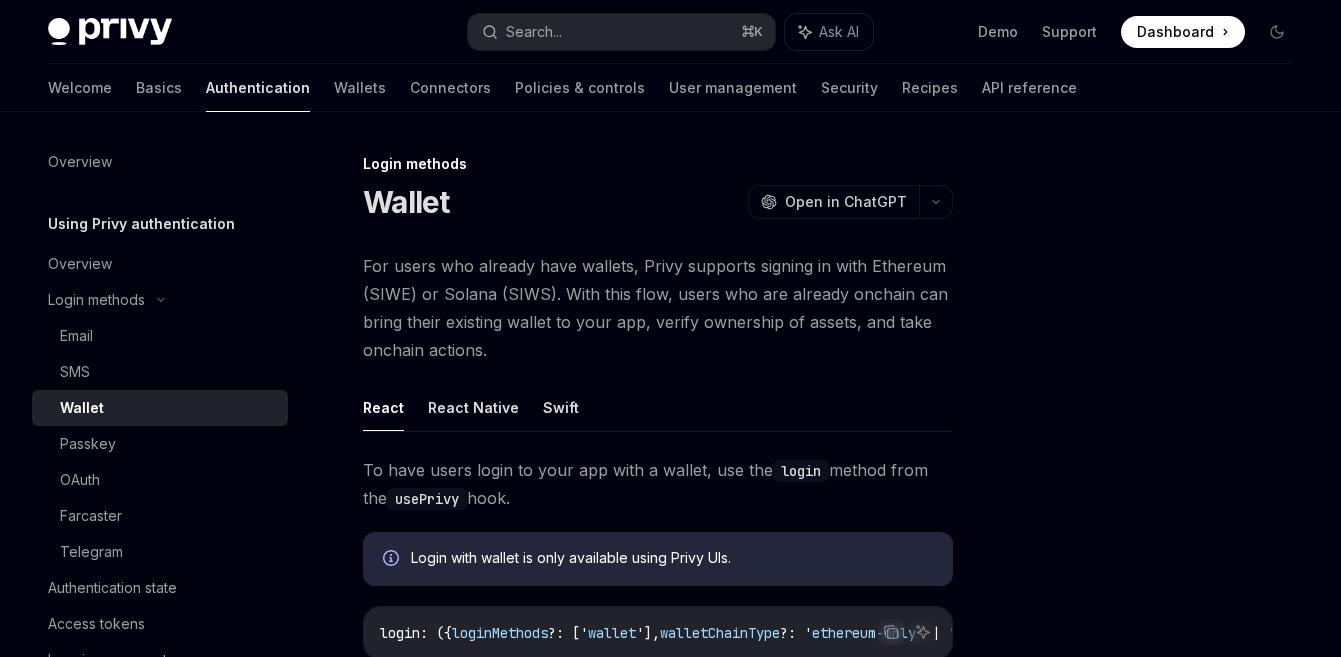 scroll, scrollTop: 1192, scrollLeft: 0, axis: vertical 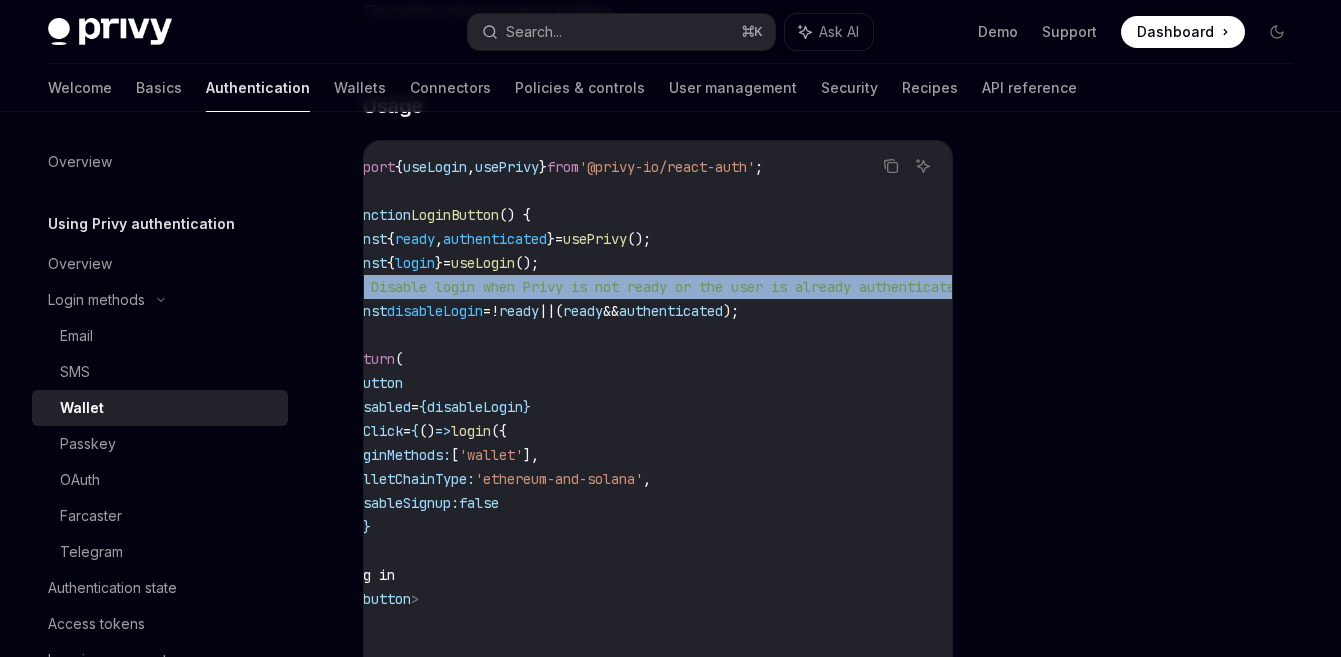 click on "Dashboard" at bounding box center (1175, 32) 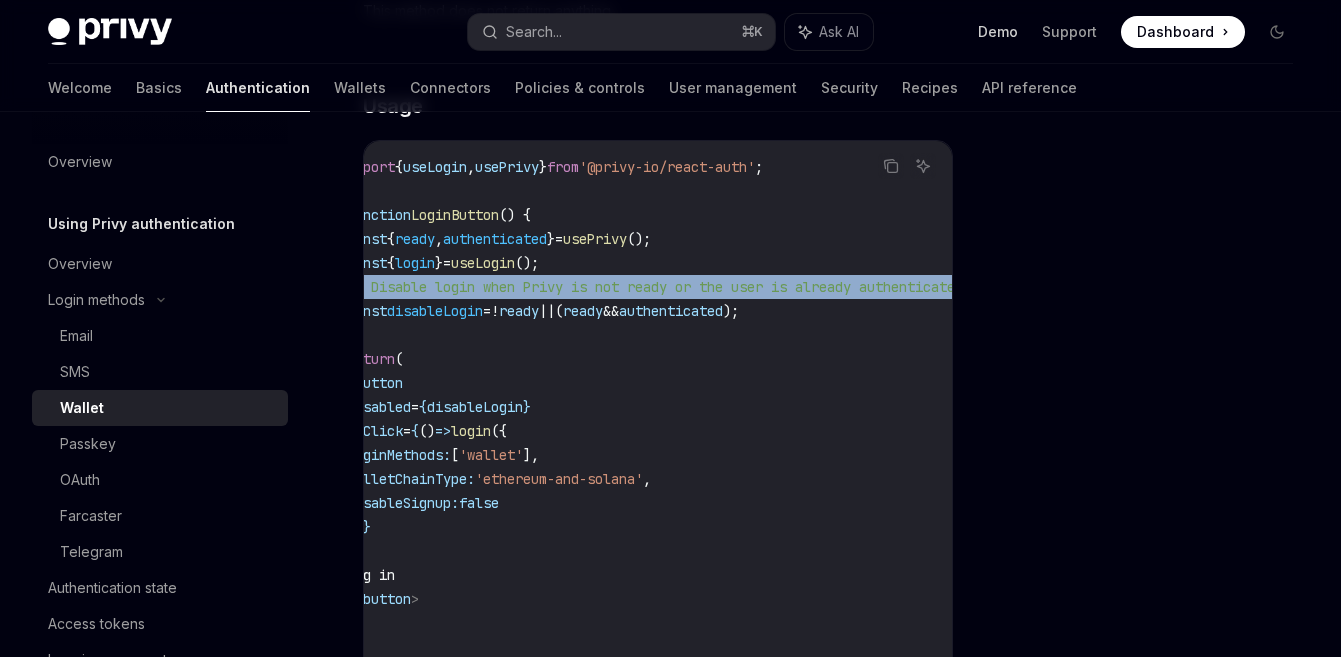 click on "Demo" at bounding box center [998, 32] 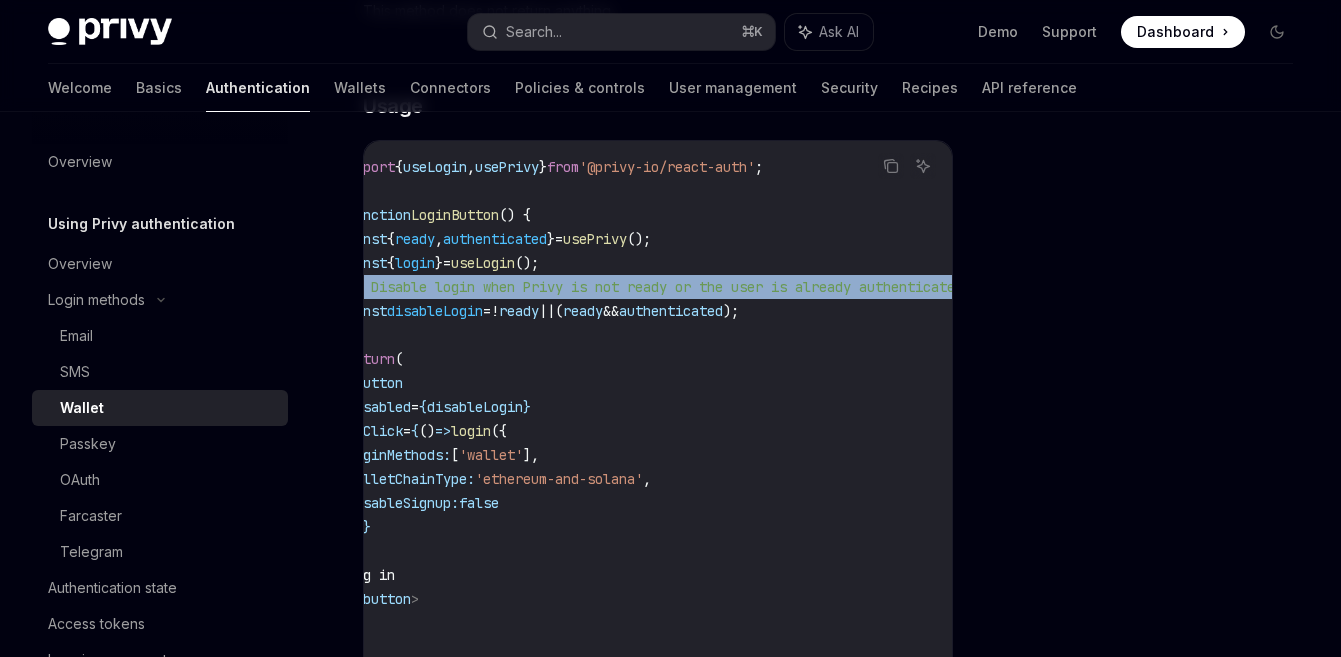 scroll, scrollTop: 0, scrollLeft: 0, axis: both 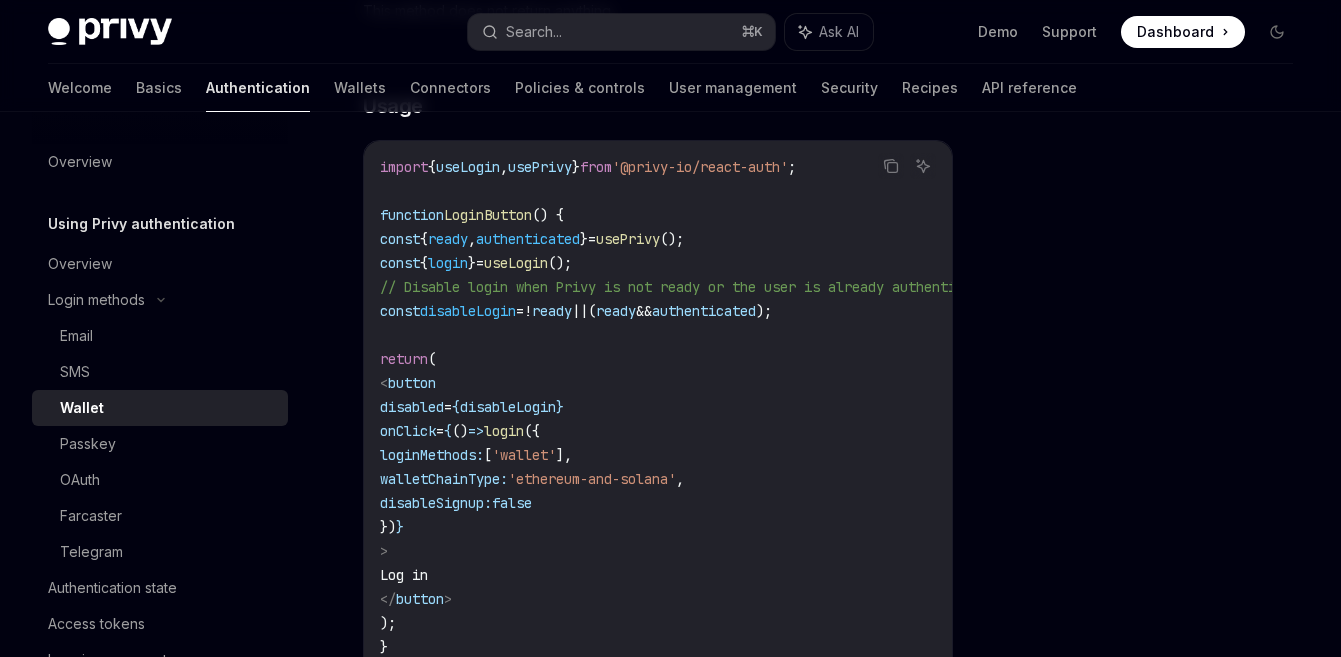 click on "walletChainType:" at bounding box center (444, 479) 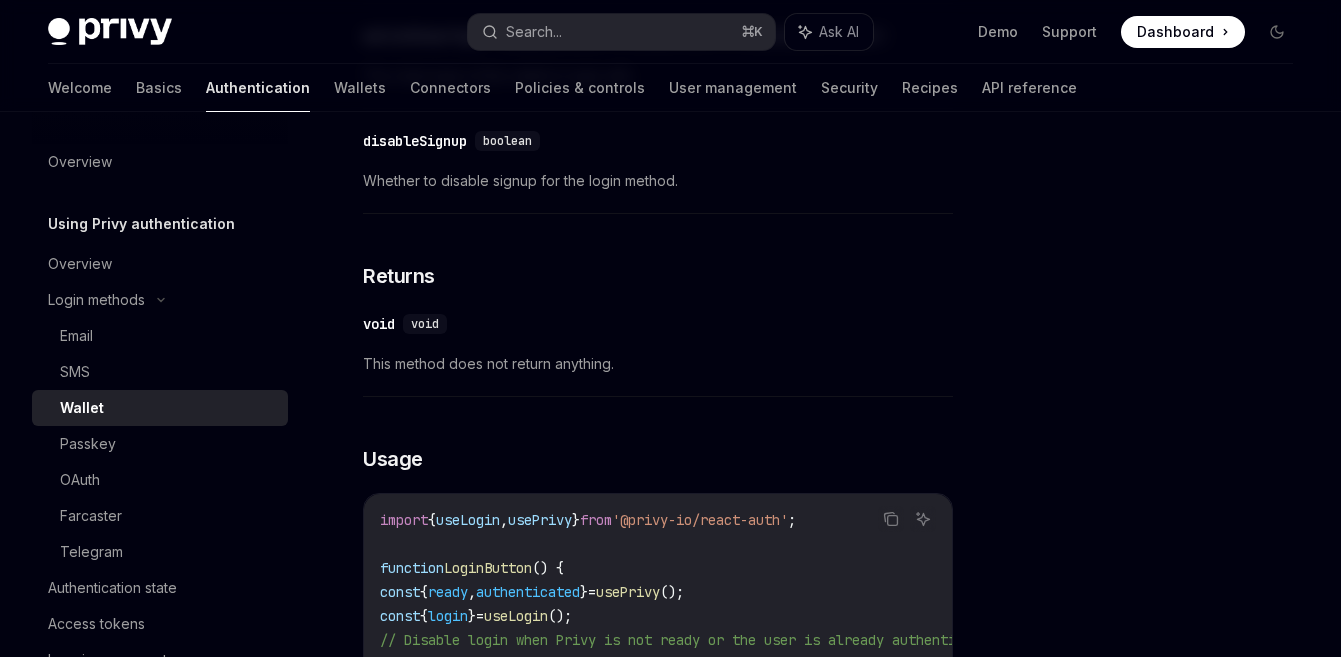 scroll, scrollTop: 0, scrollLeft: 0, axis: both 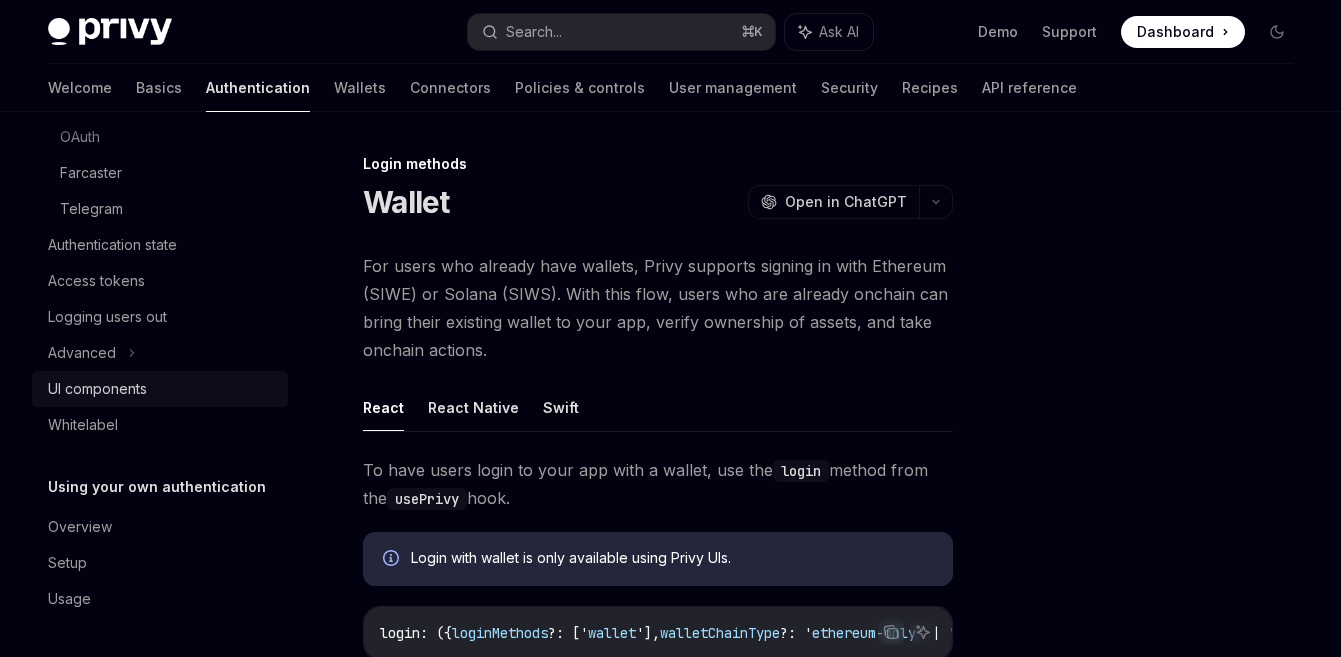 click on "UI components" at bounding box center [97, 389] 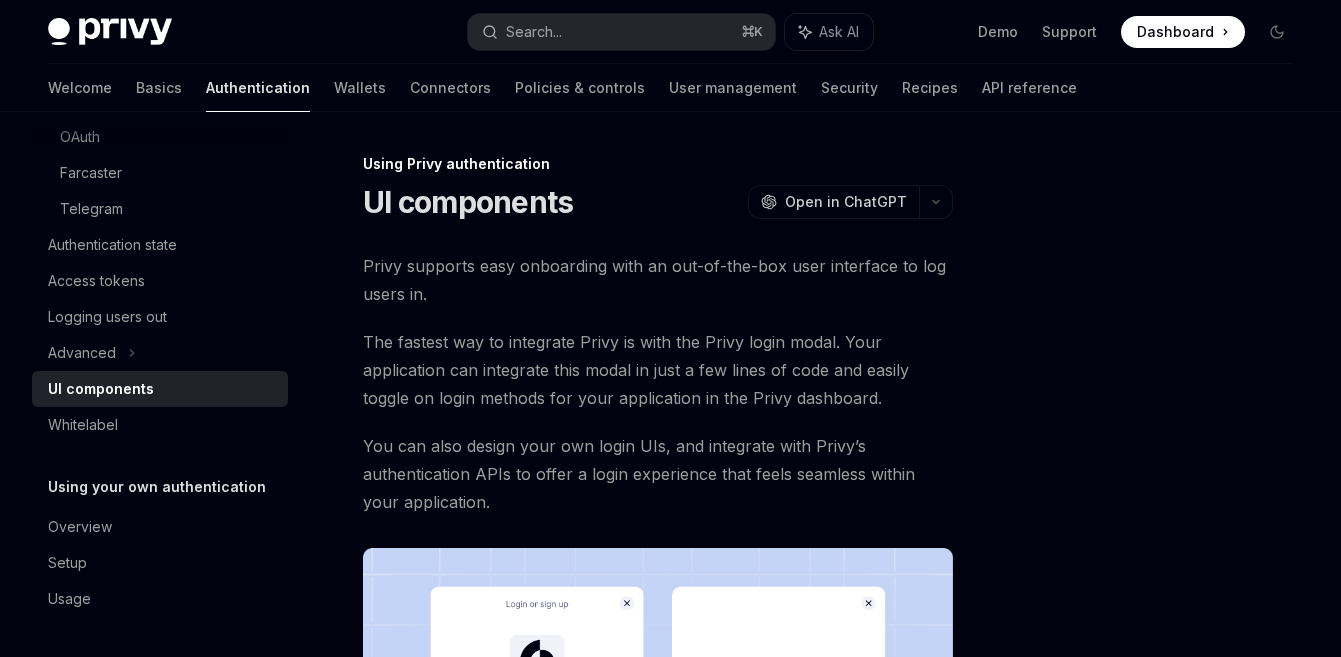 scroll, scrollTop: 0, scrollLeft: 0, axis: both 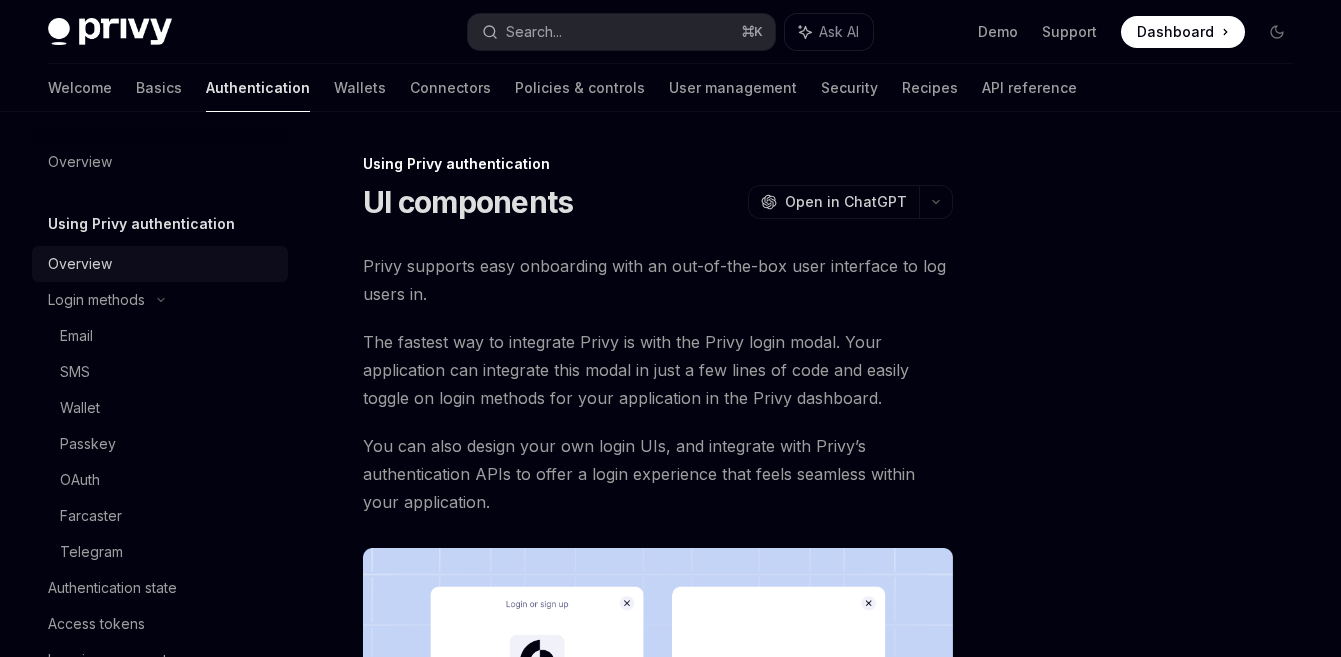click on "Overview" at bounding box center [160, 264] 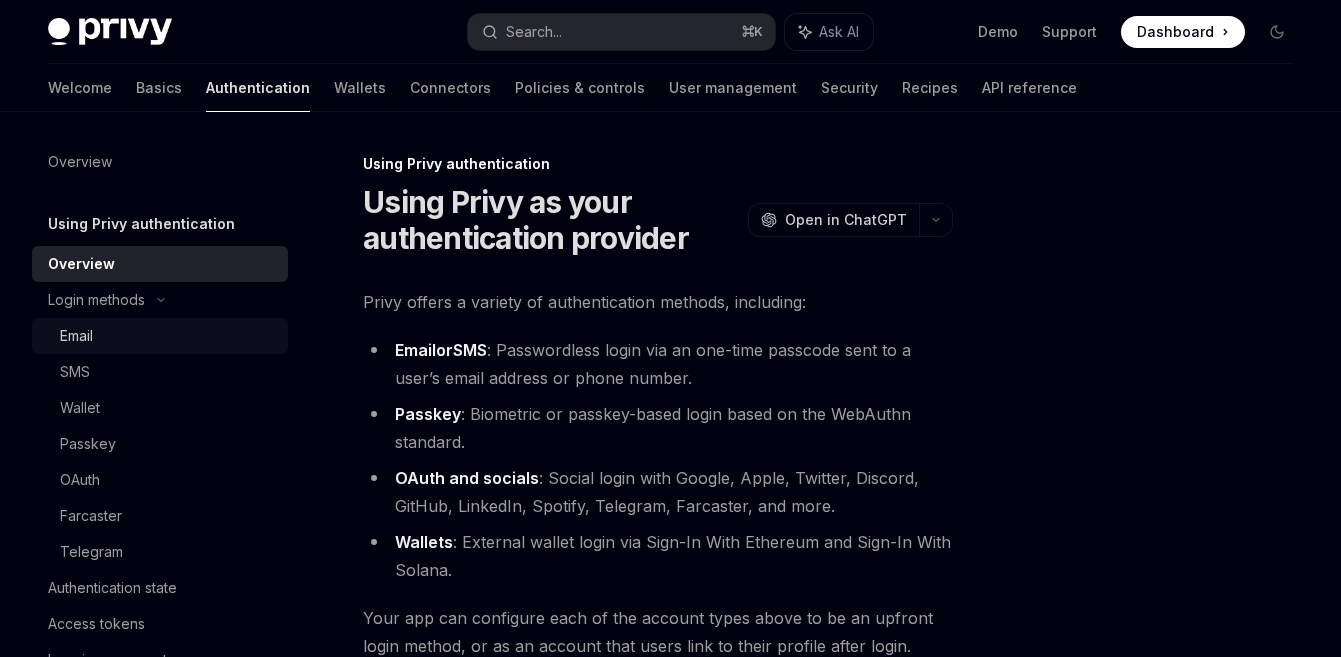 click on "Email" at bounding box center (168, 336) 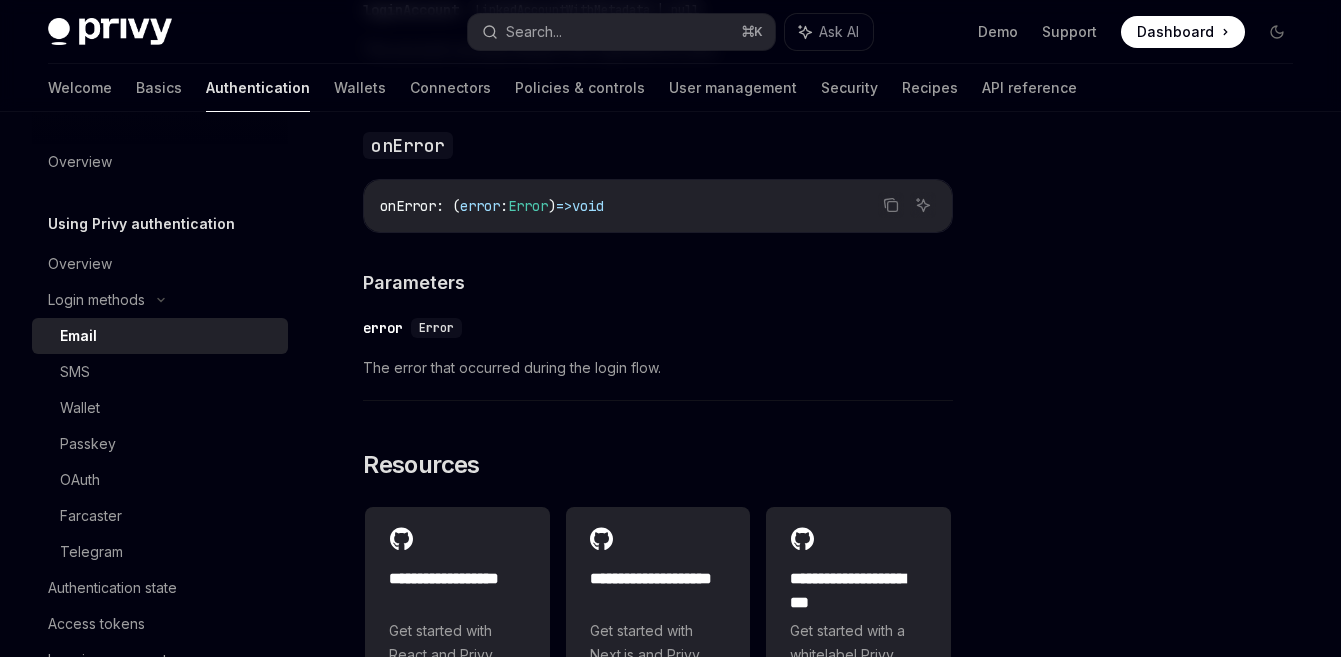 scroll, scrollTop: 4297, scrollLeft: 0, axis: vertical 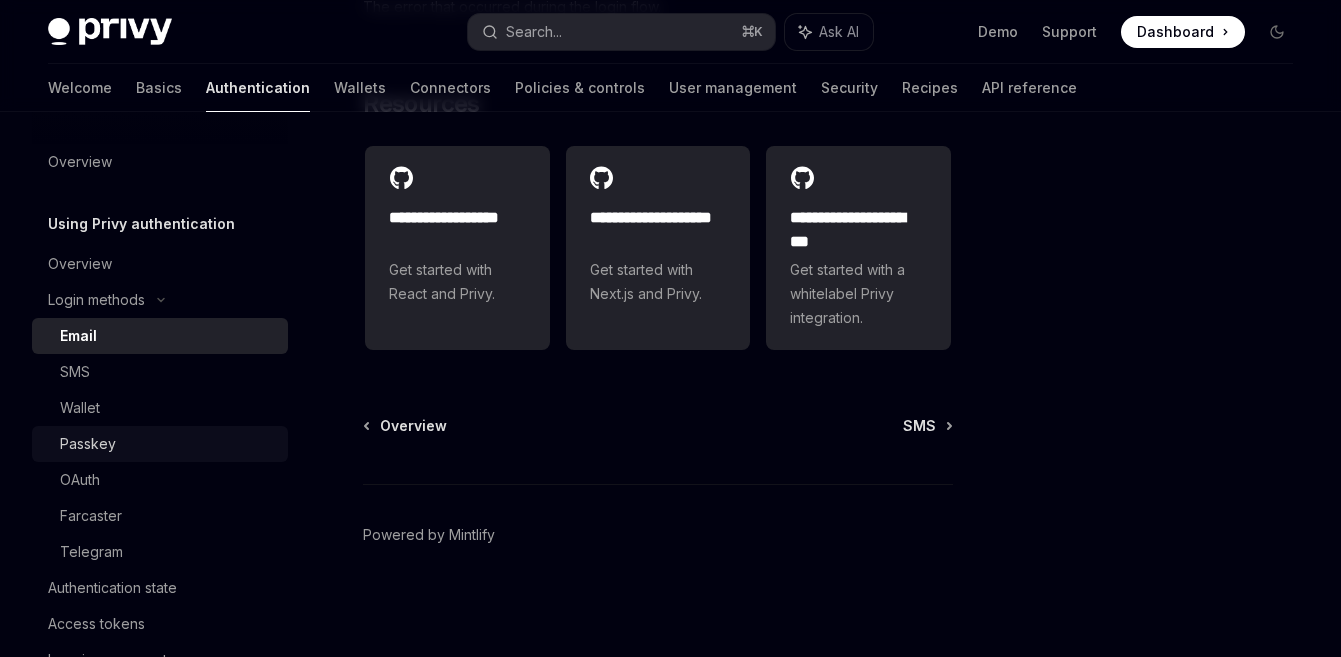 click on "Passkey" at bounding box center [88, 444] 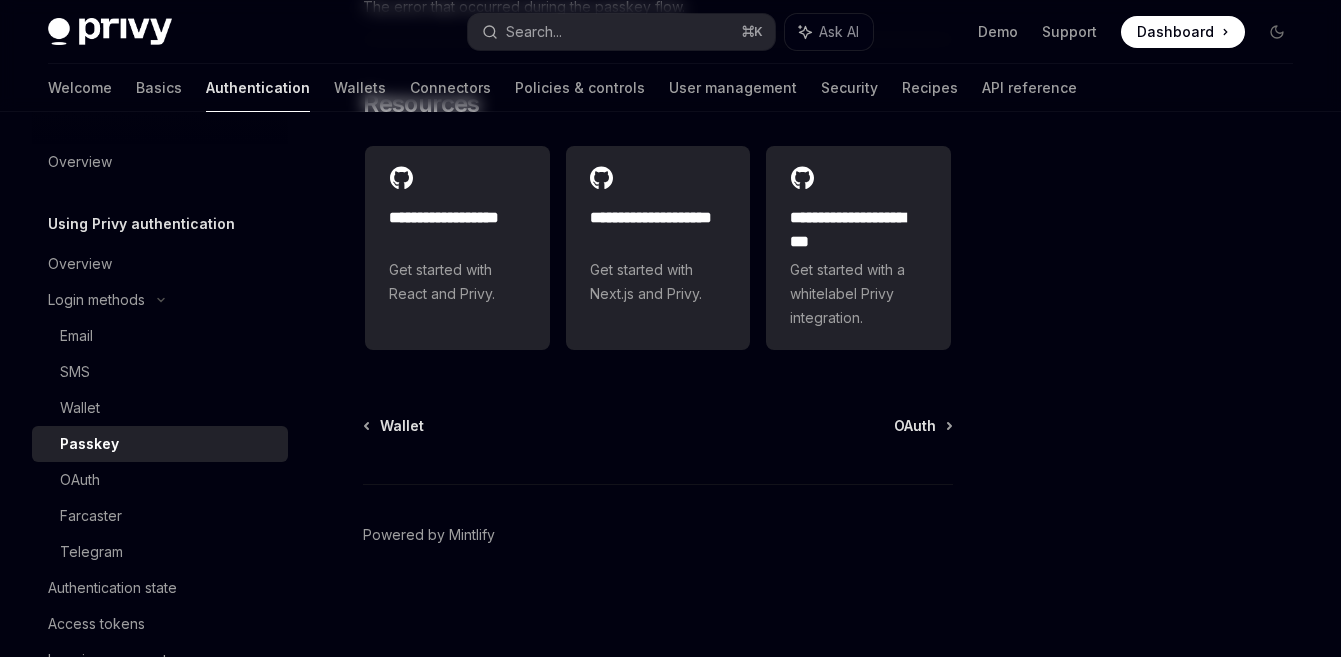 scroll, scrollTop: 0, scrollLeft: 0, axis: both 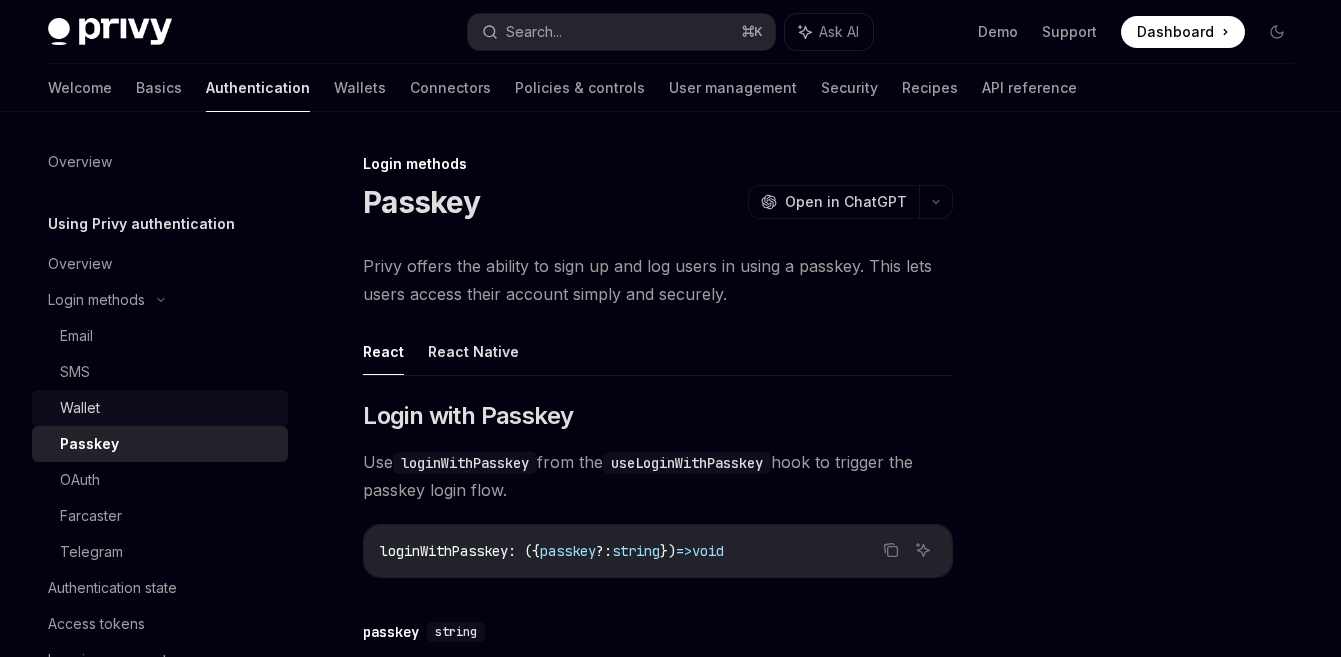 click on "Wallet" at bounding box center [168, 408] 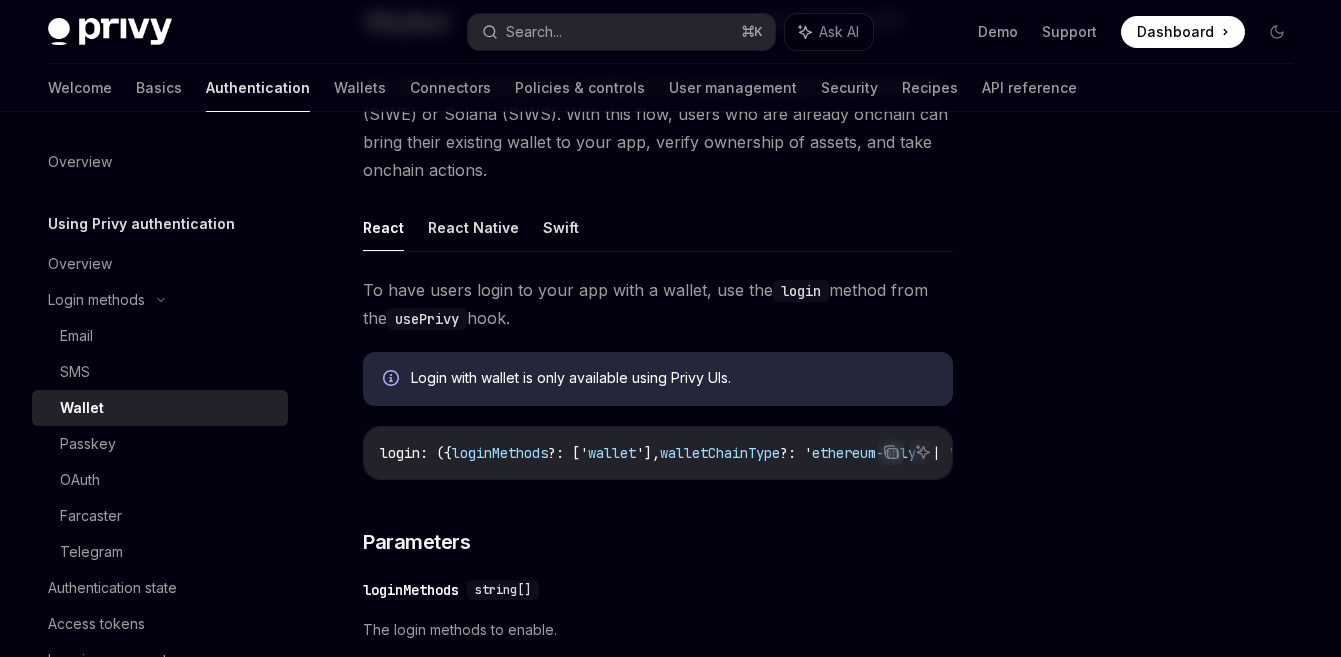 scroll, scrollTop: 181, scrollLeft: 0, axis: vertical 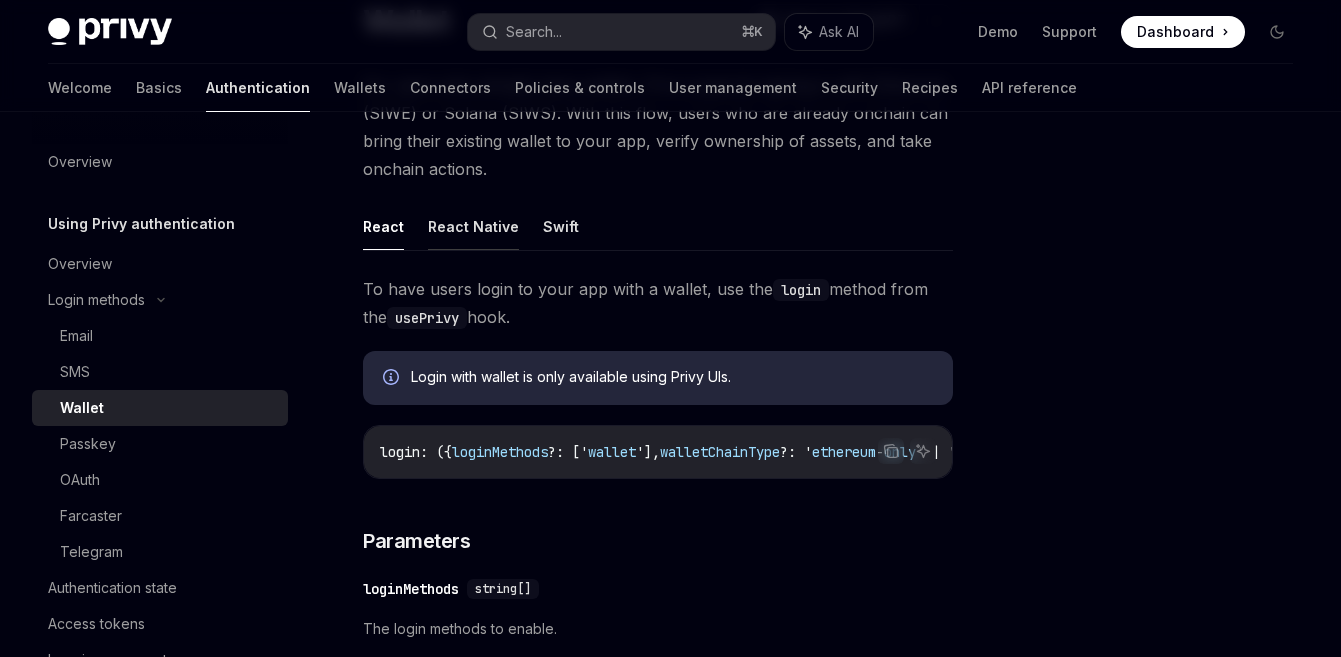 click on "React Native" at bounding box center (473, 226) 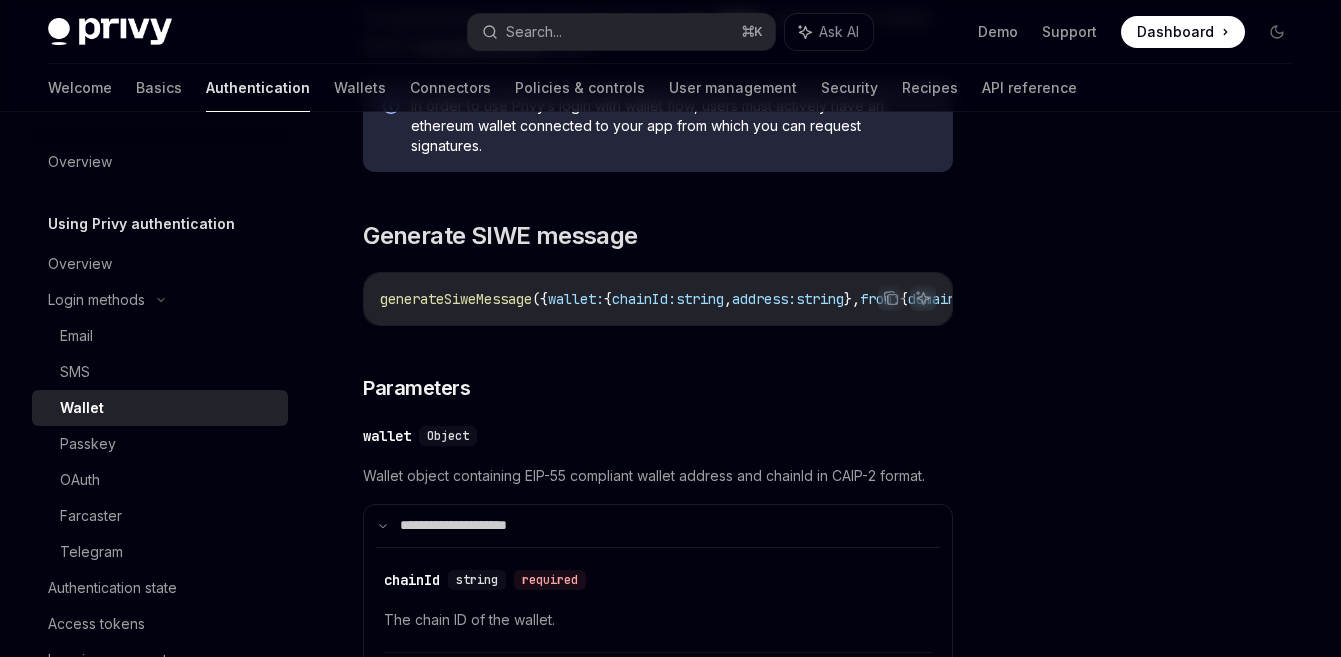scroll, scrollTop: 1045, scrollLeft: 0, axis: vertical 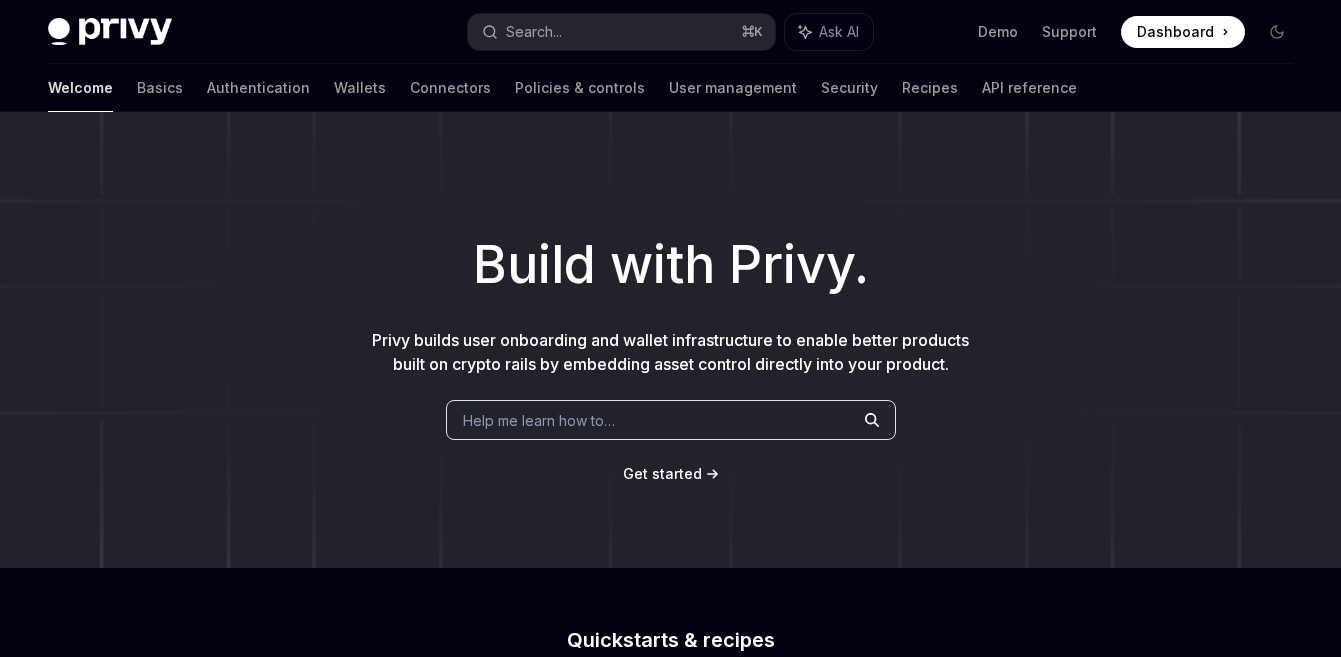 click on "Help me learn how to…" at bounding box center (671, 420) 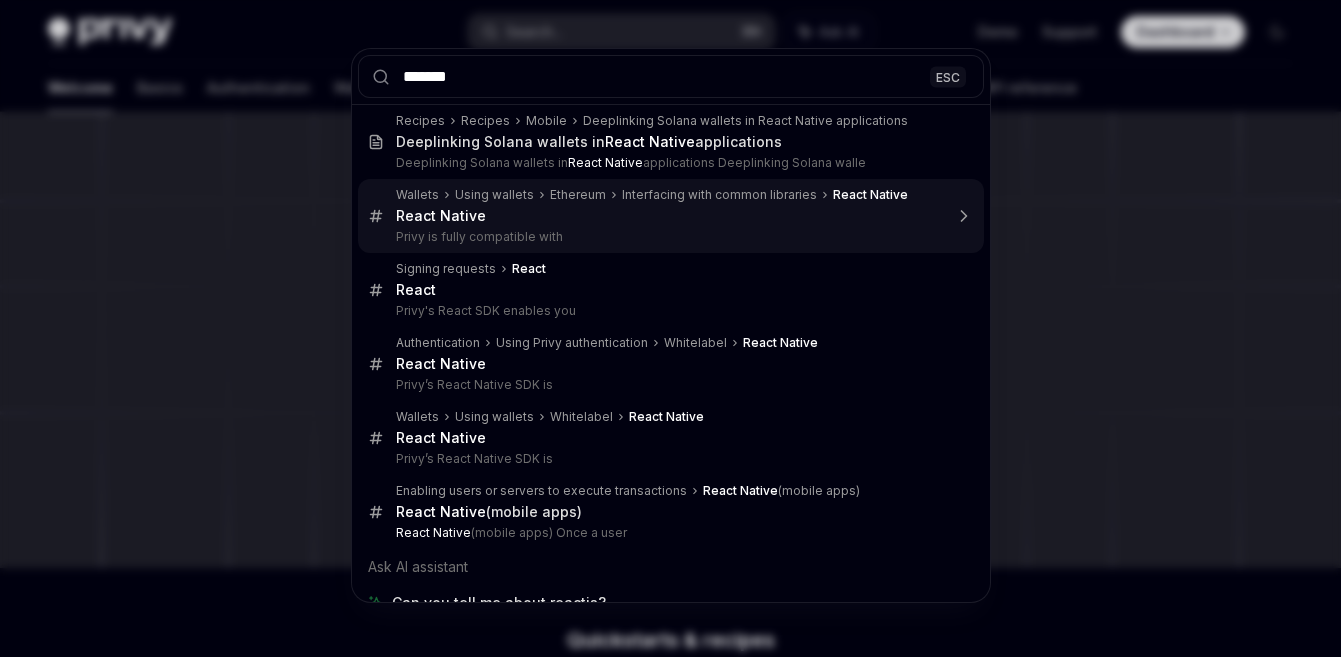 scroll, scrollTop: 27, scrollLeft: 0, axis: vertical 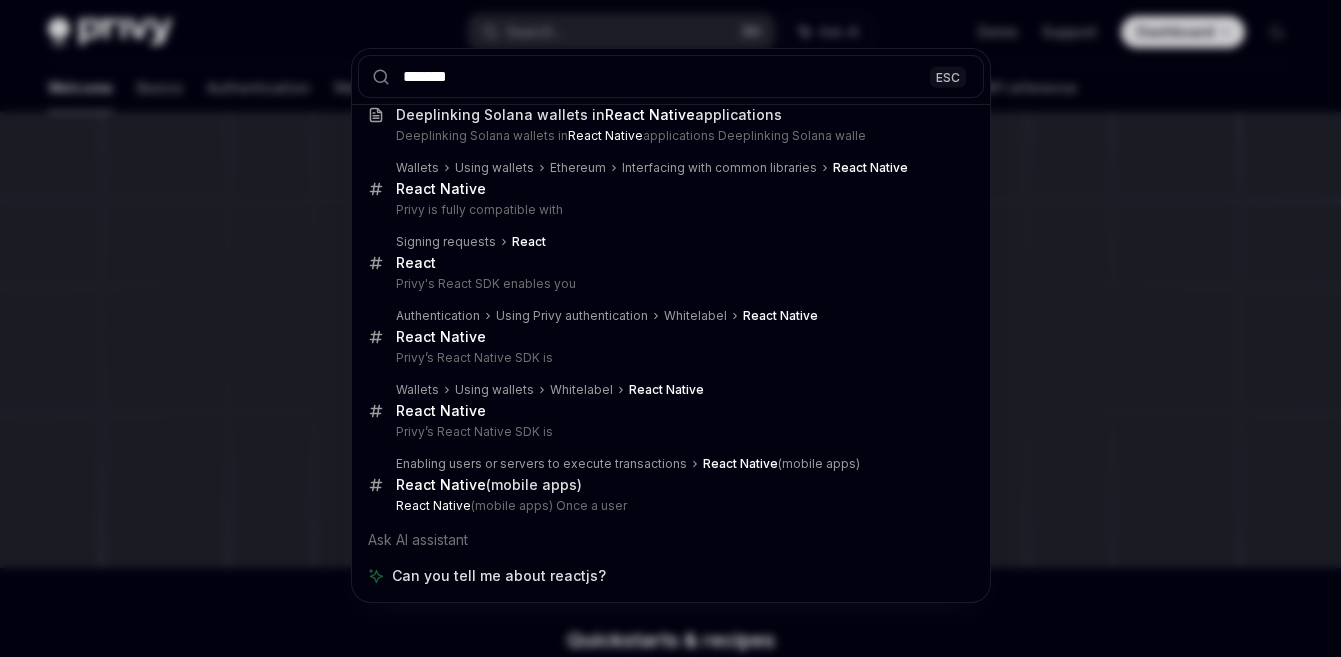 click on "Ask AI assistant" at bounding box center [671, 540] 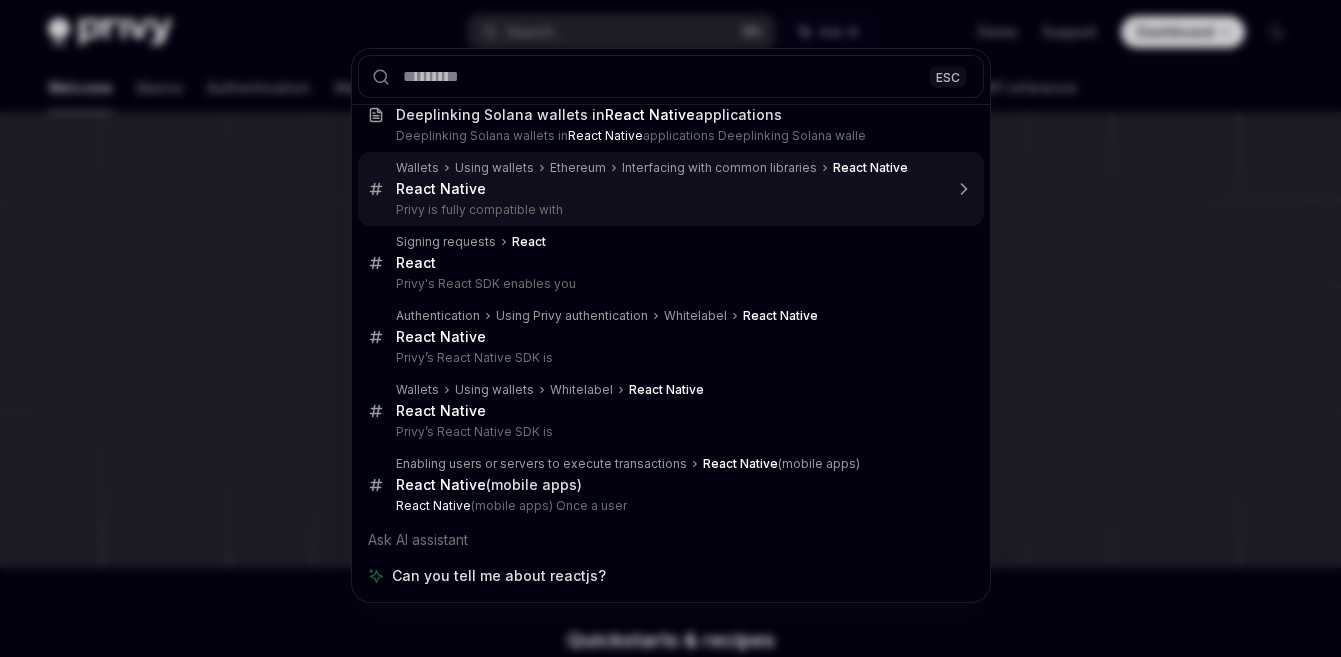 scroll, scrollTop: 0, scrollLeft: 0, axis: both 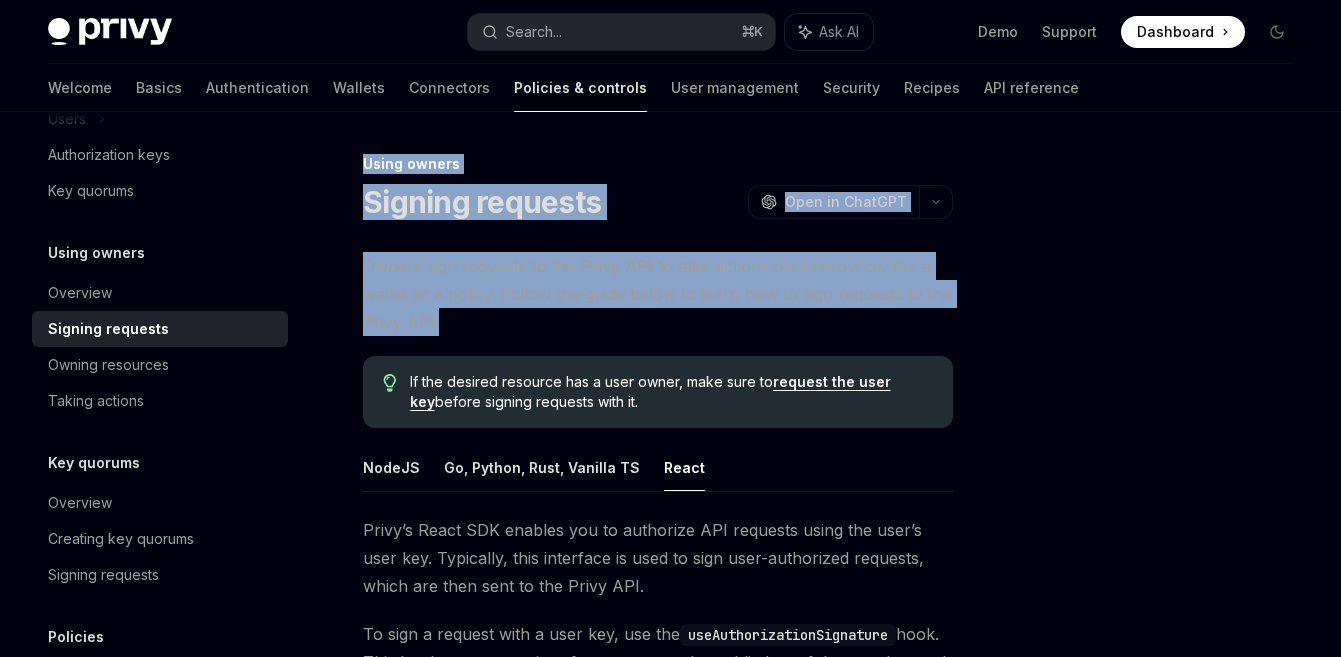 drag, startPoint x: 356, startPoint y: 154, endPoint x: 438, endPoint y: 333, distance: 196.88829 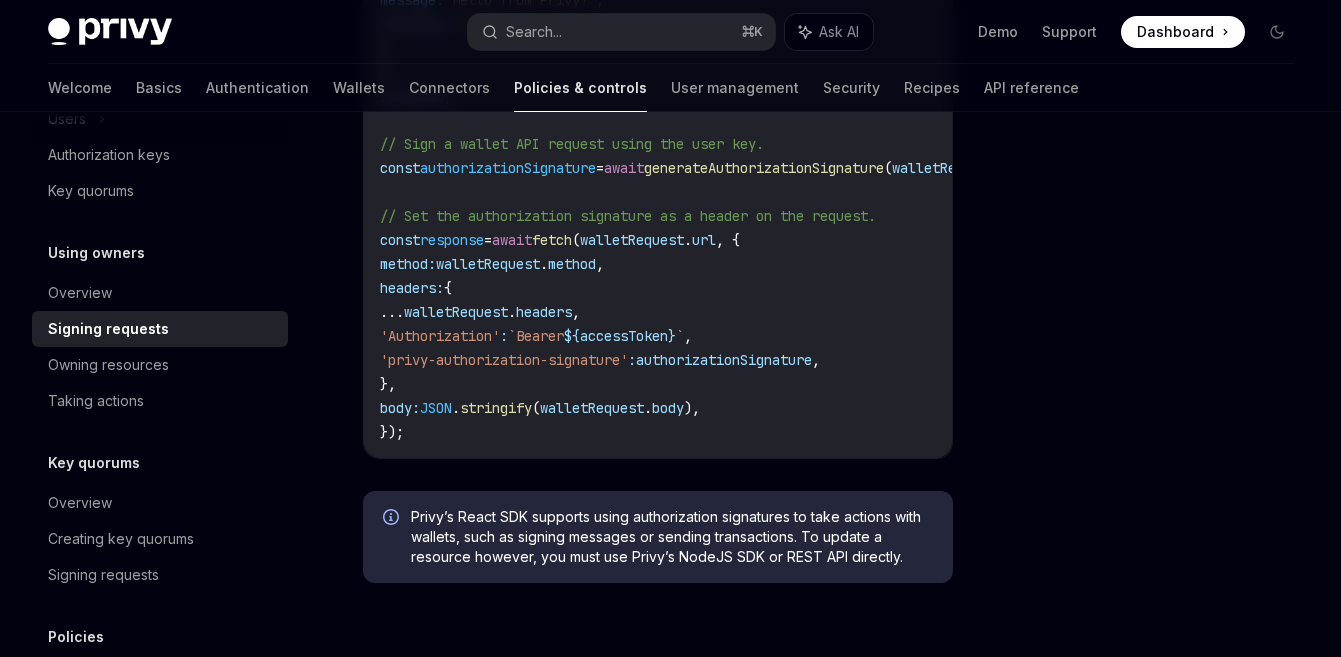 scroll, scrollTop: 1214, scrollLeft: 0, axis: vertical 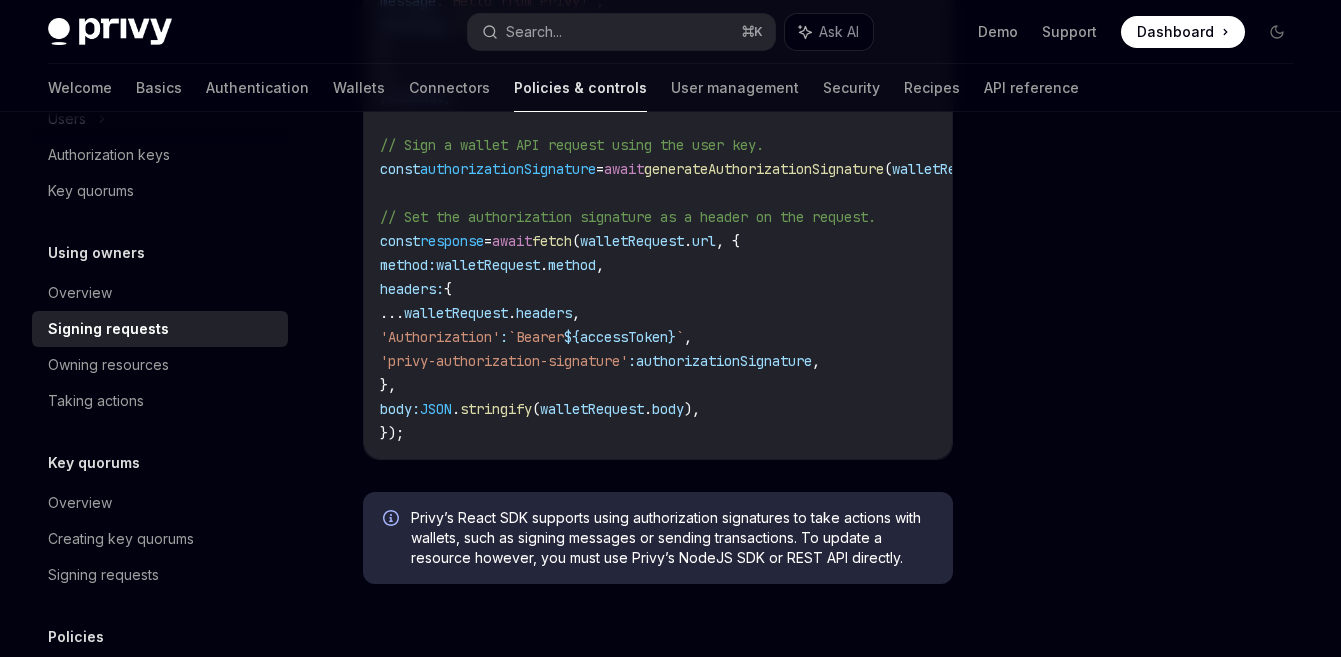click at bounding box center [1157, 404] 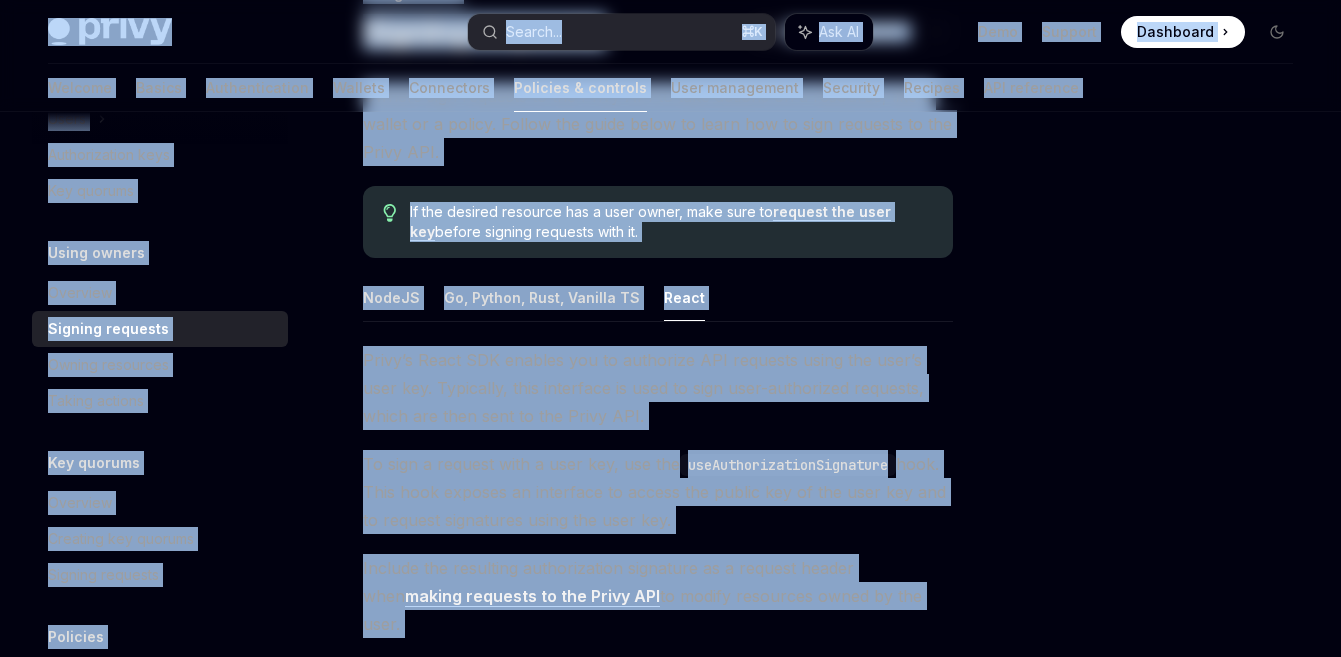 scroll, scrollTop: 0, scrollLeft: 0, axis: both 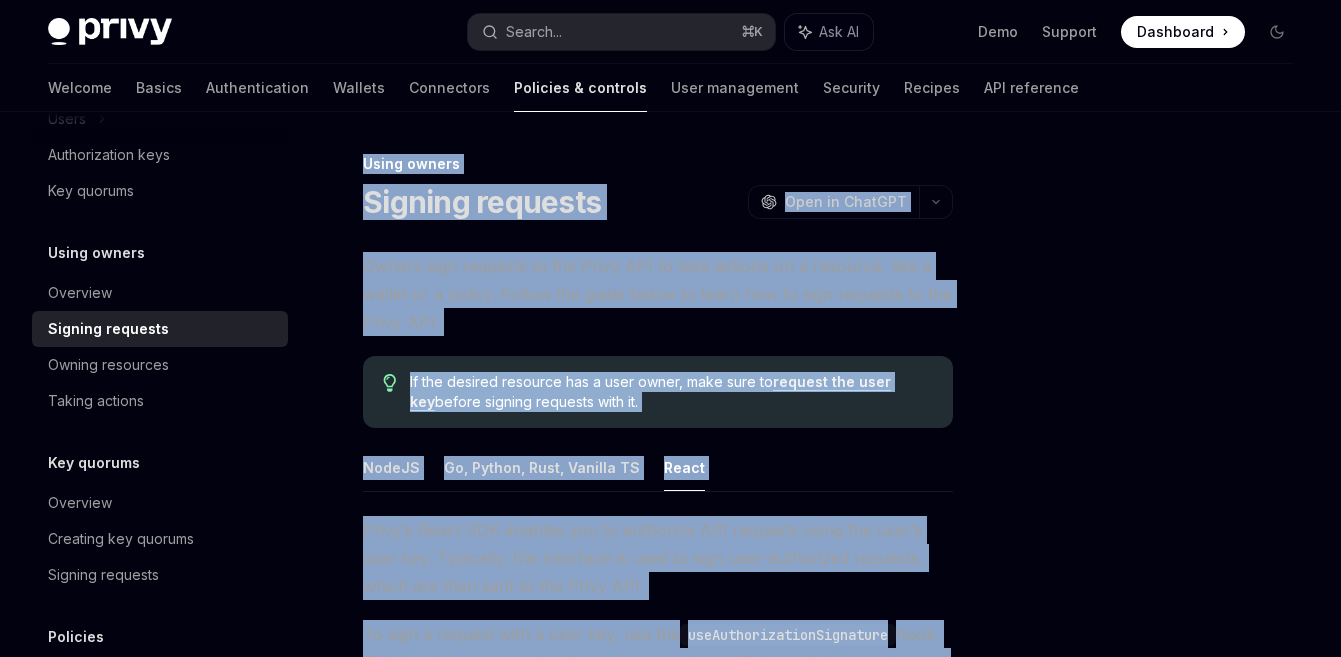 drag, startPoint x: 998, startPoint y: 443, endPoint x: 357, endPoint y: 141, distance: 708.5796 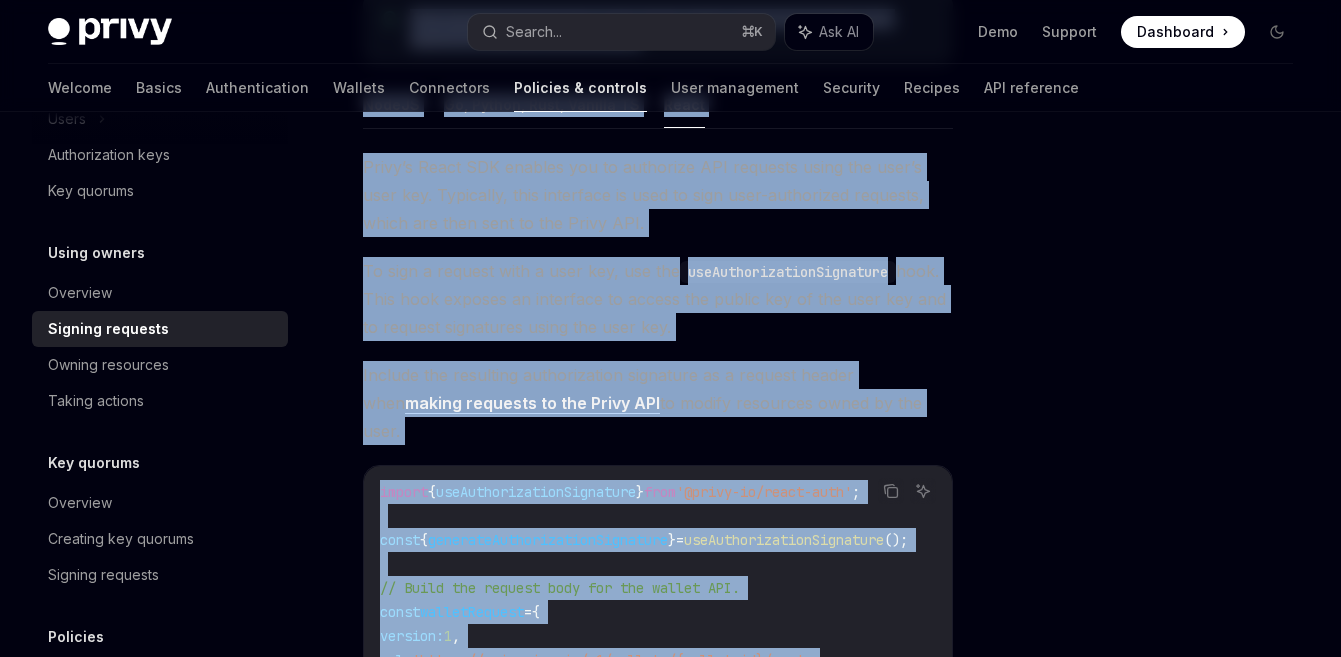 scroll, scrollTop: 51, scrollLeft: 0, axis: vertical 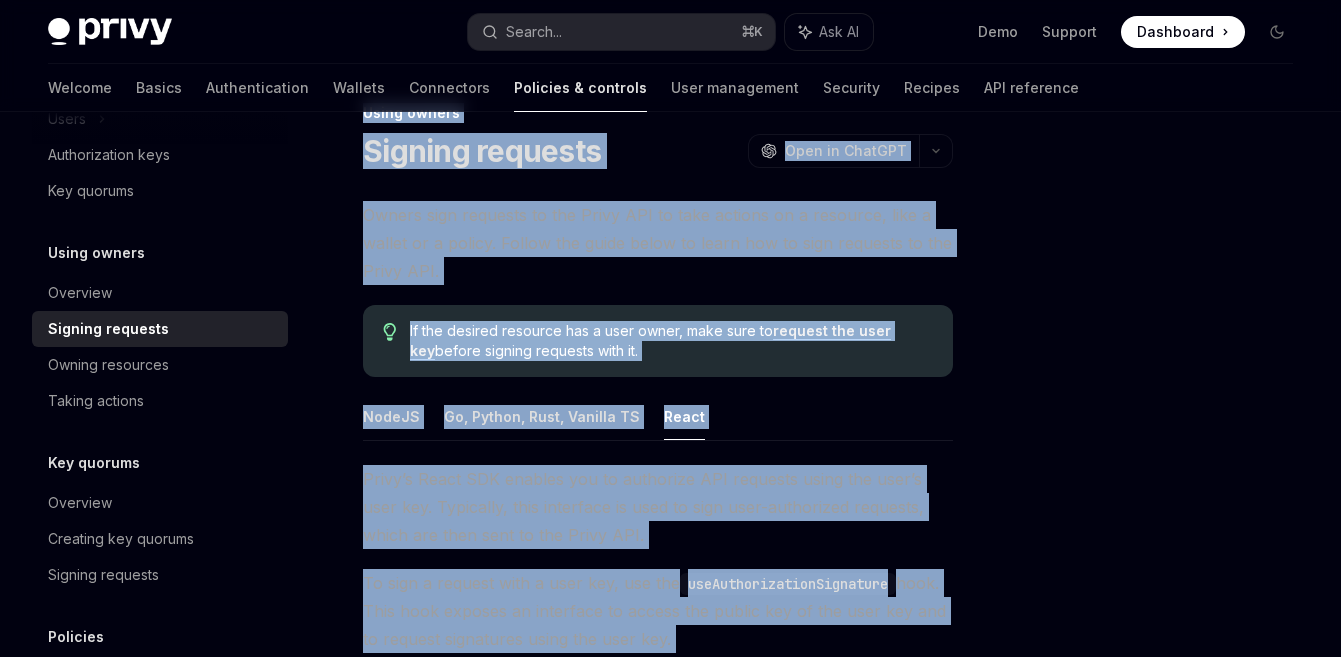 click on "Owners sign requests to the Privy API to take actions on a resource, like a wallet or a policy. Follow the guide below to learn how to sign requests to the Privy API." at bounding box center [658, 243] 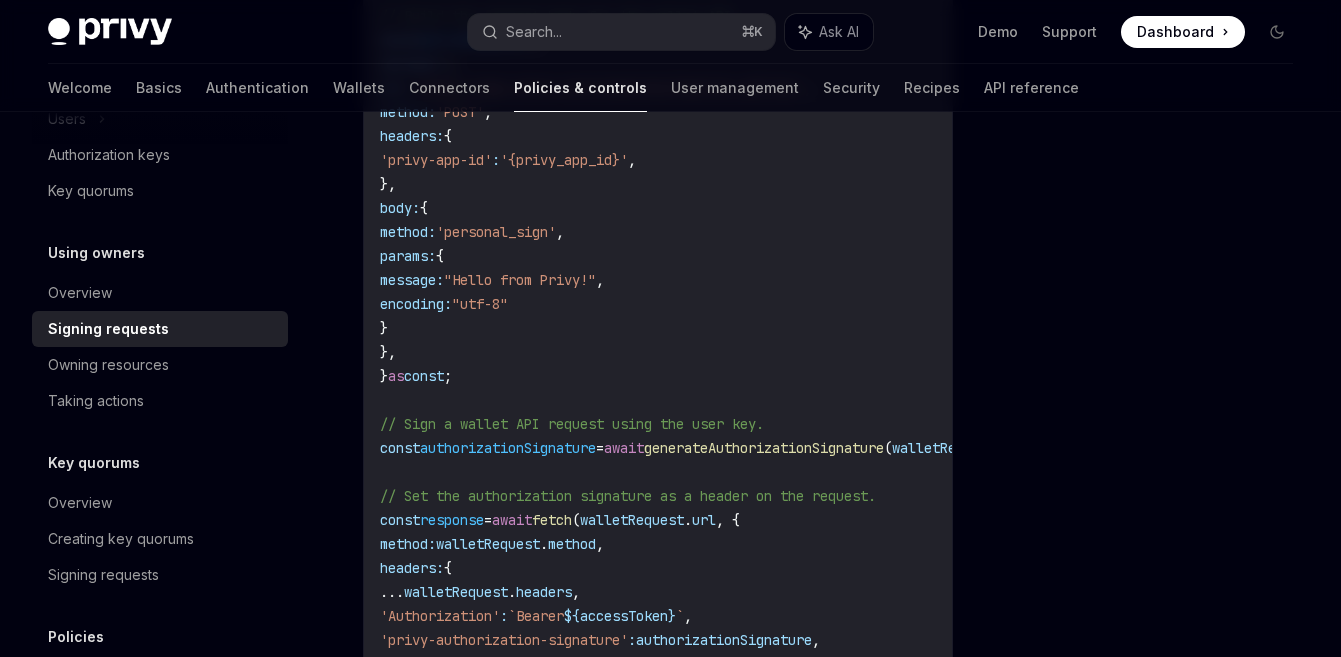 scroll, scrollTop: 1434, scrollLeft: 0, axis: vertical 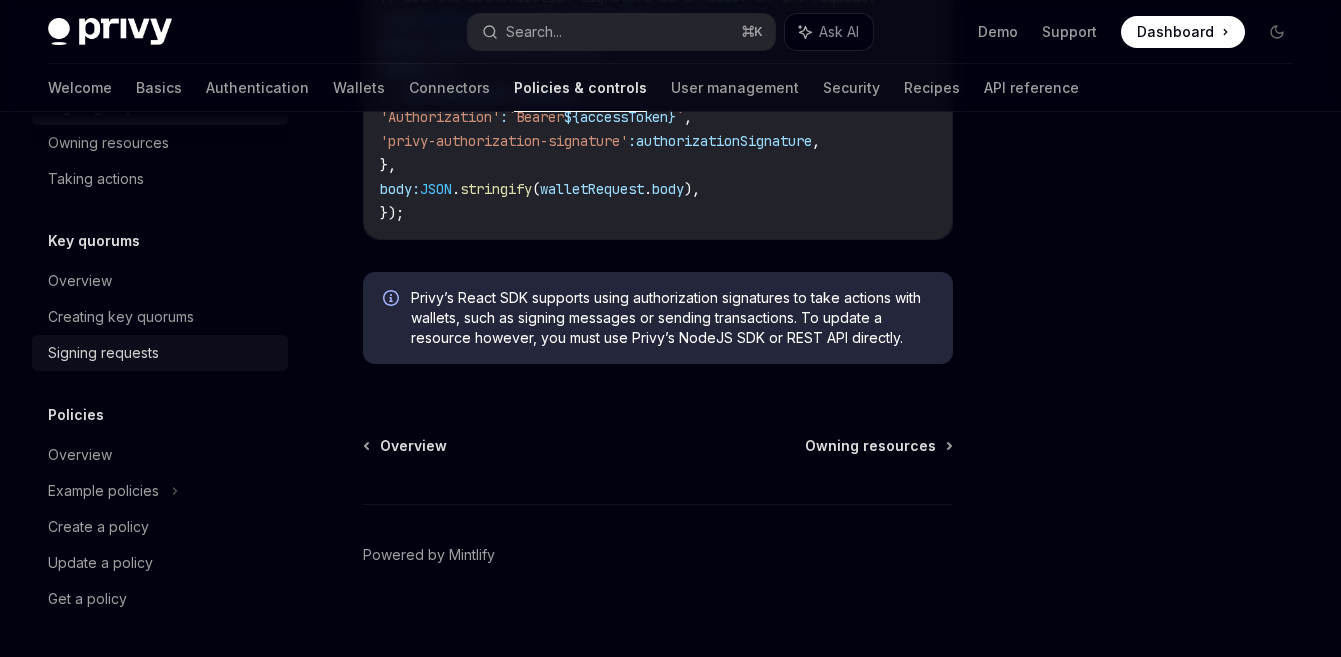 click on "Signing requests" at bounding box center (162, 353) 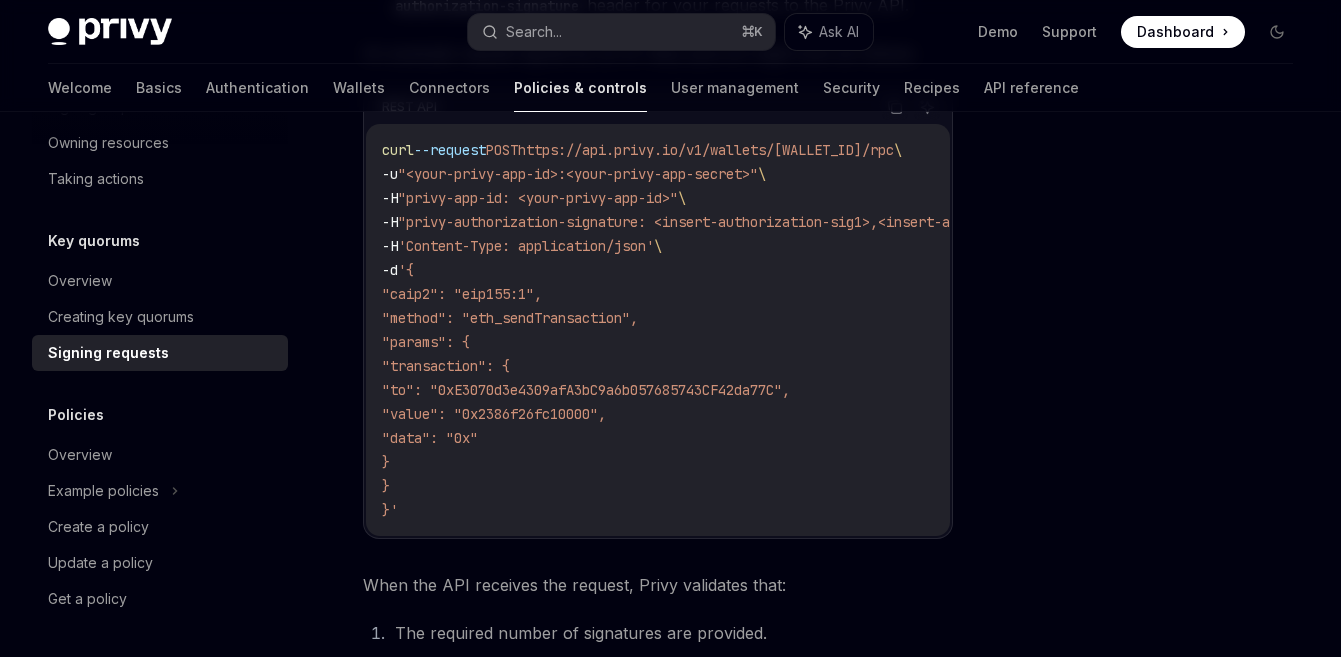 scroll, scrollTop: 0, scrollLeft: 0, axis: both 